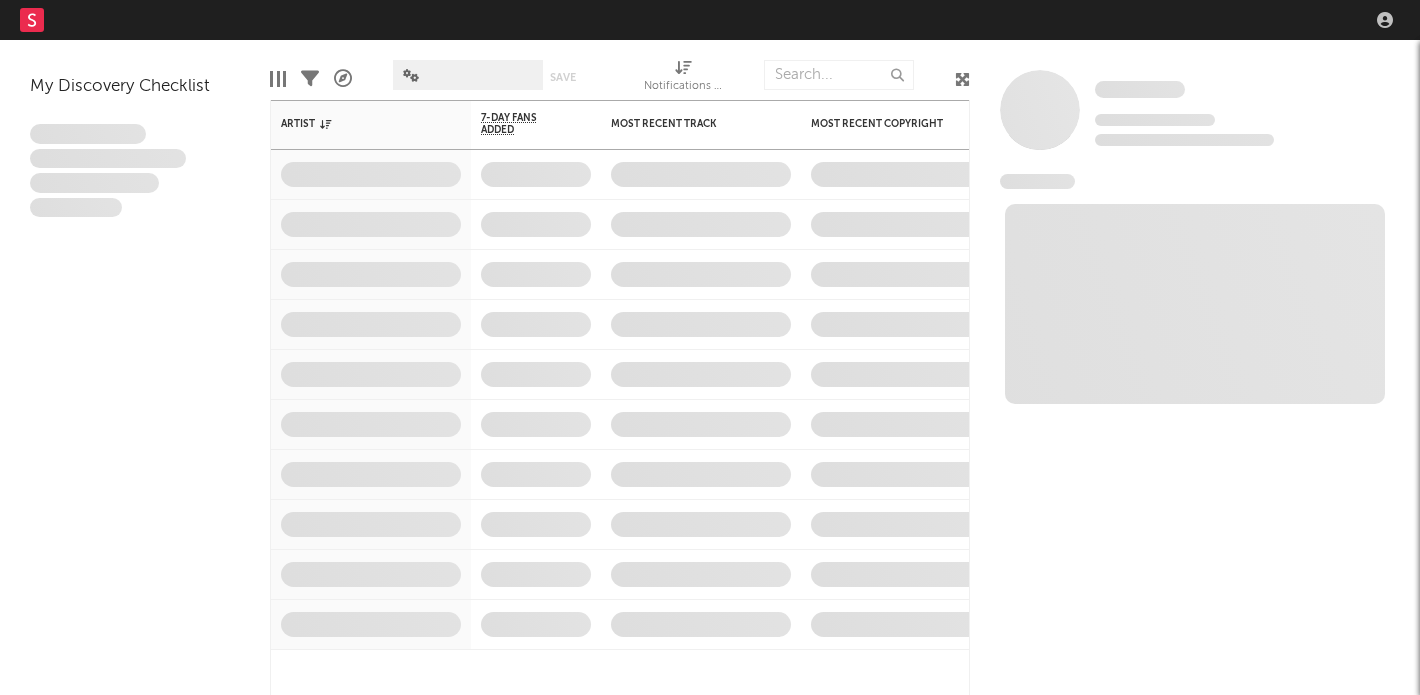 scroll, scrollTop: 0, scrollLeft: 0, axis: both 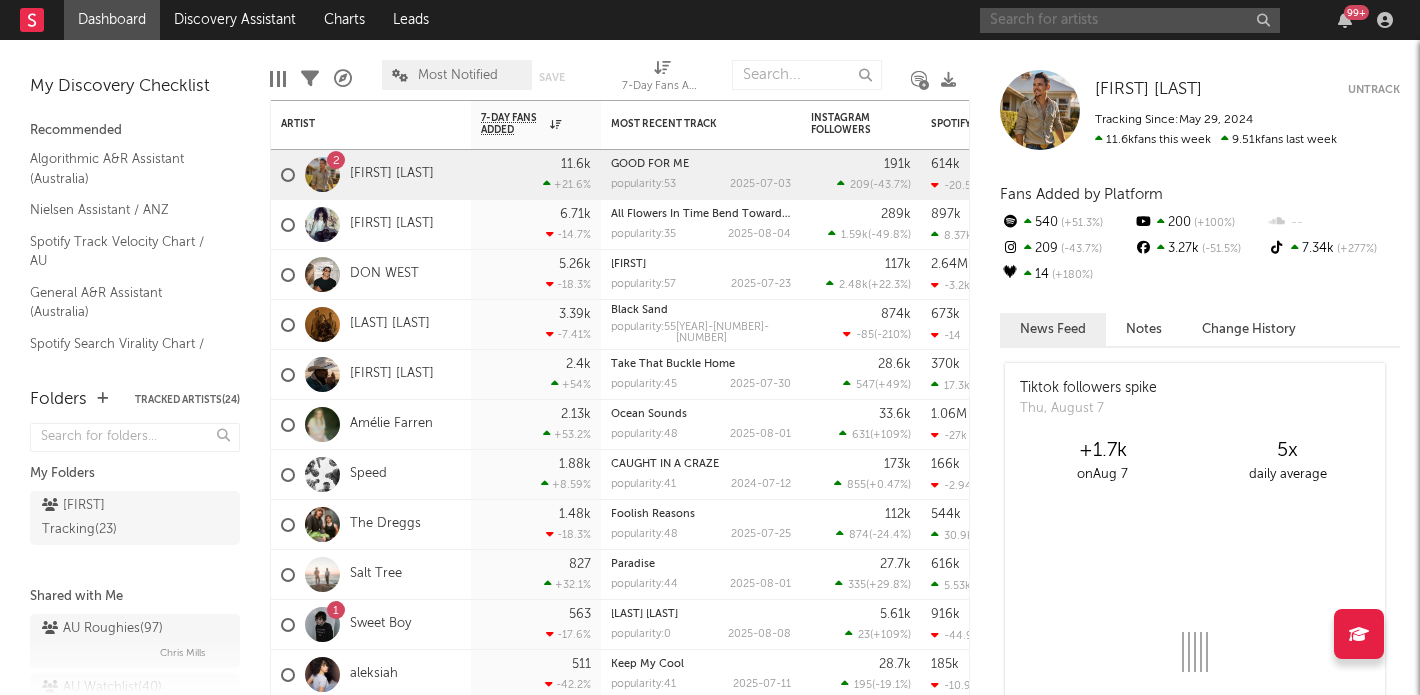 click at bounding box center [1130, 20] 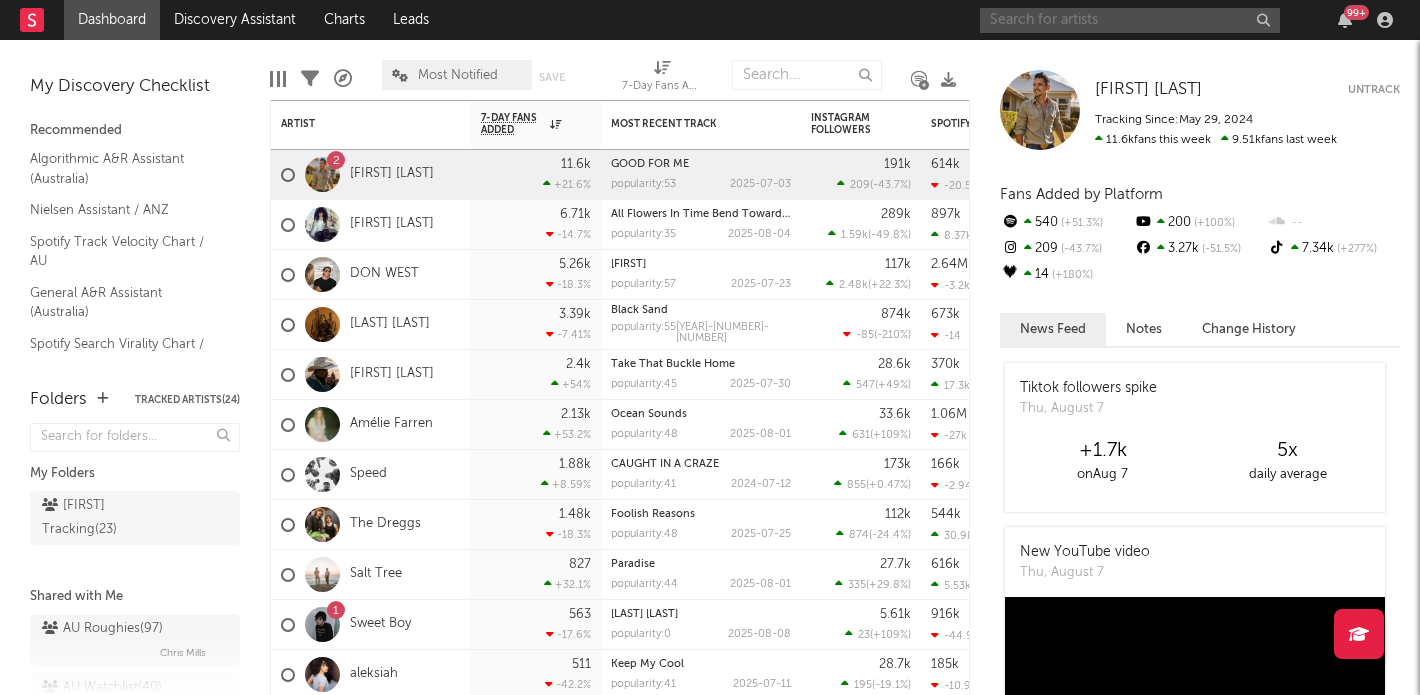 click at bounding box center [1130, 20] 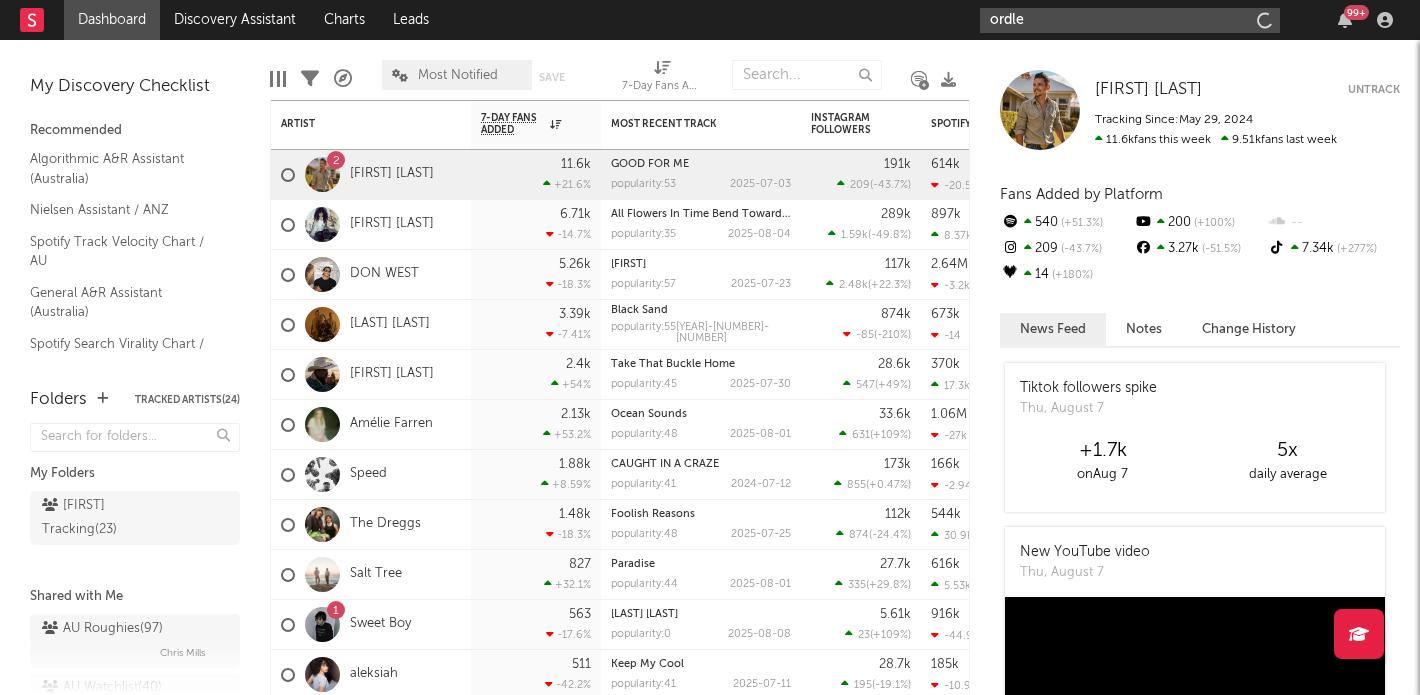 type on "ordley" 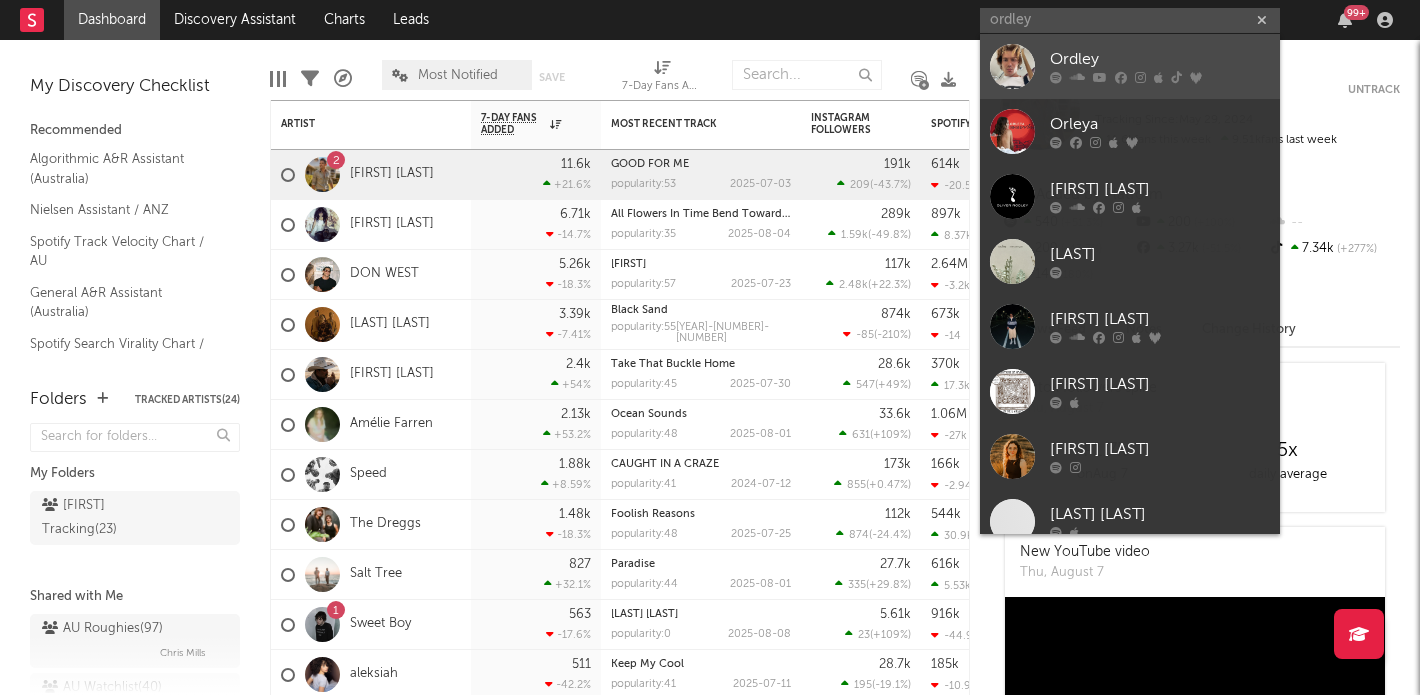 click on "Ordley" at bounding box center [1160, 60] 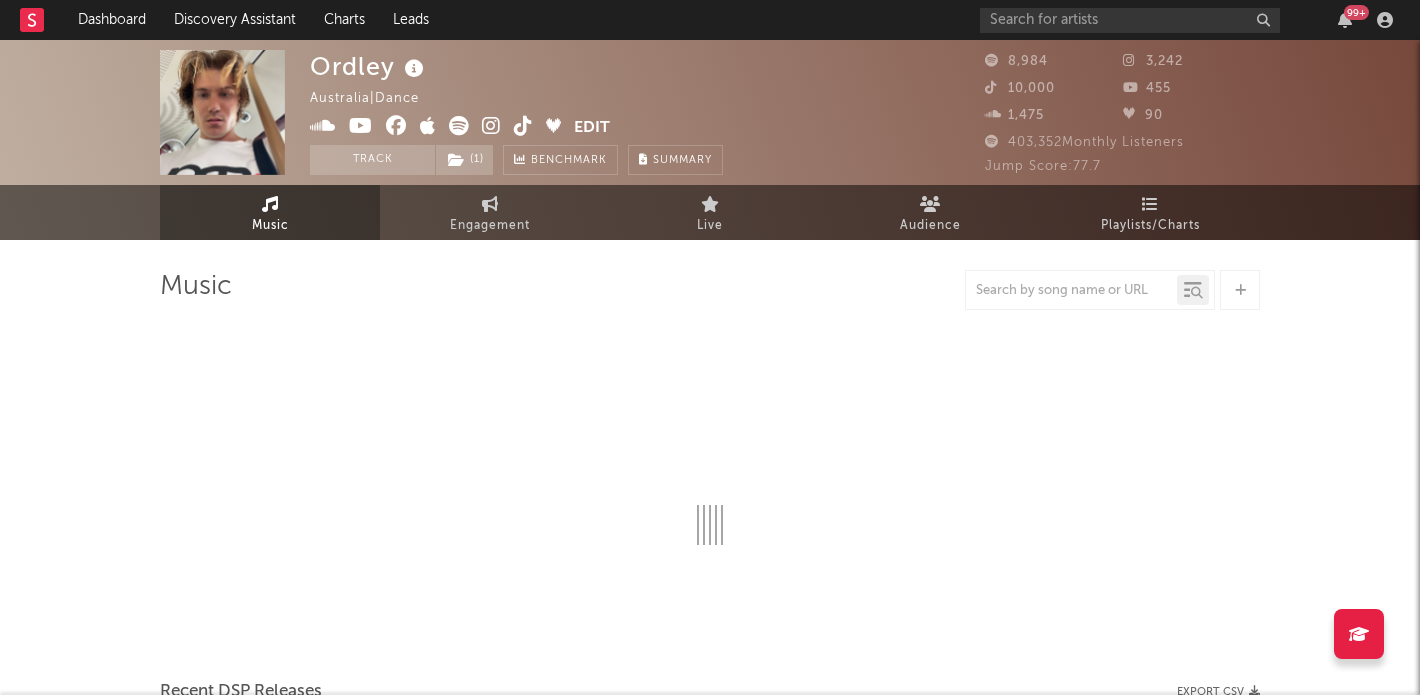 select on "6m" 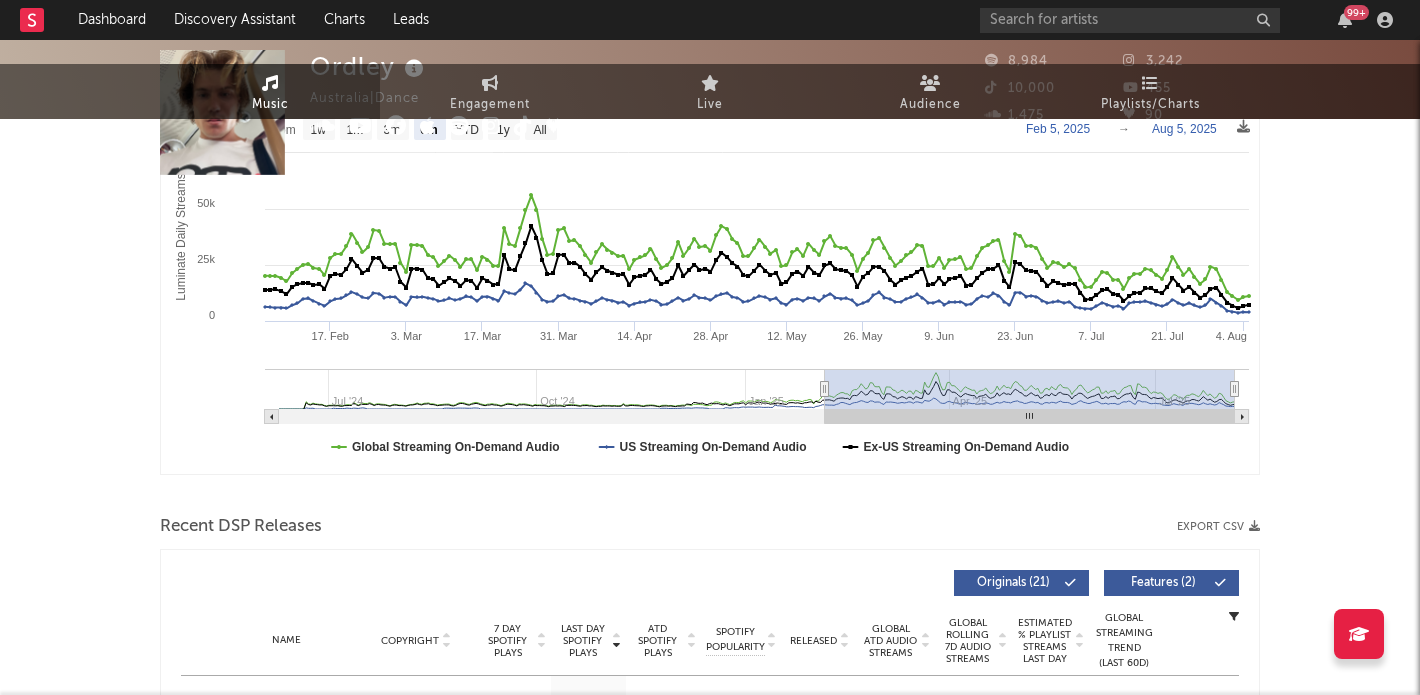 scroll, scrollTop: 0, scrollLeft: 0, axis: both 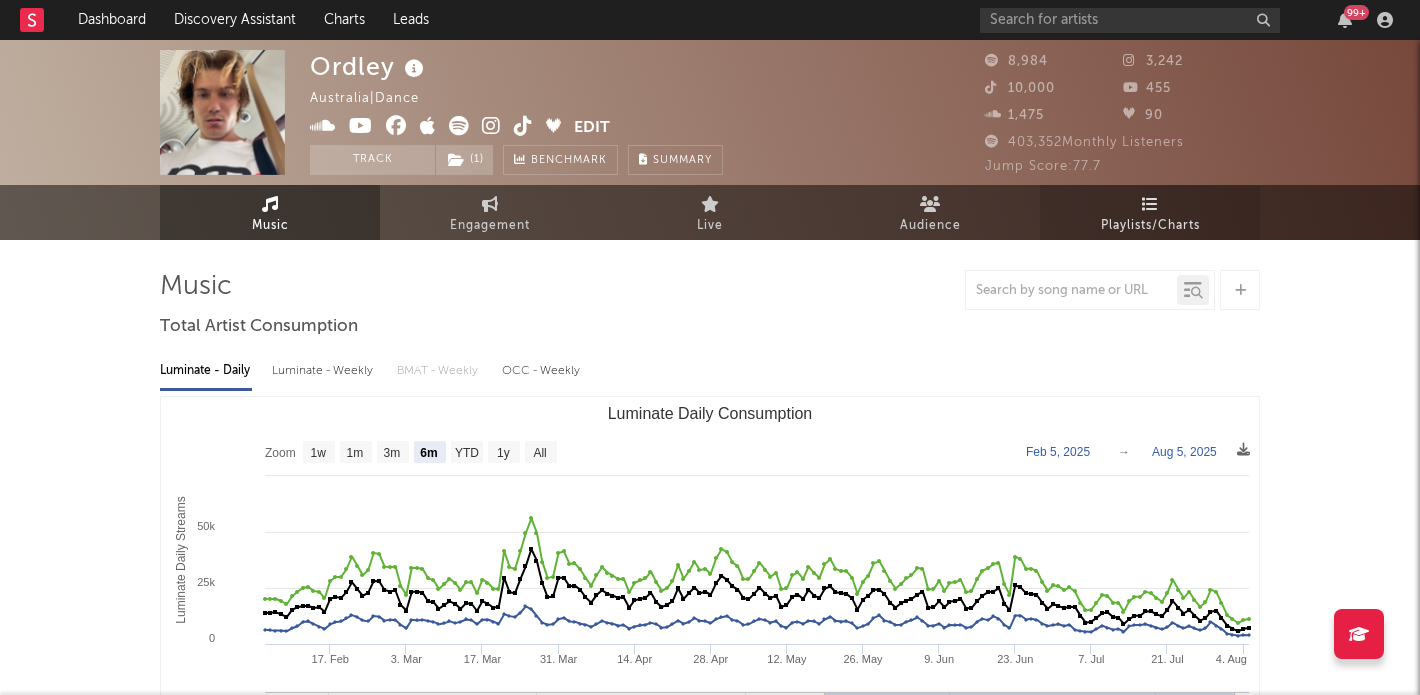 click on "Playlists/Charts" at bounding box center (1150, 212) 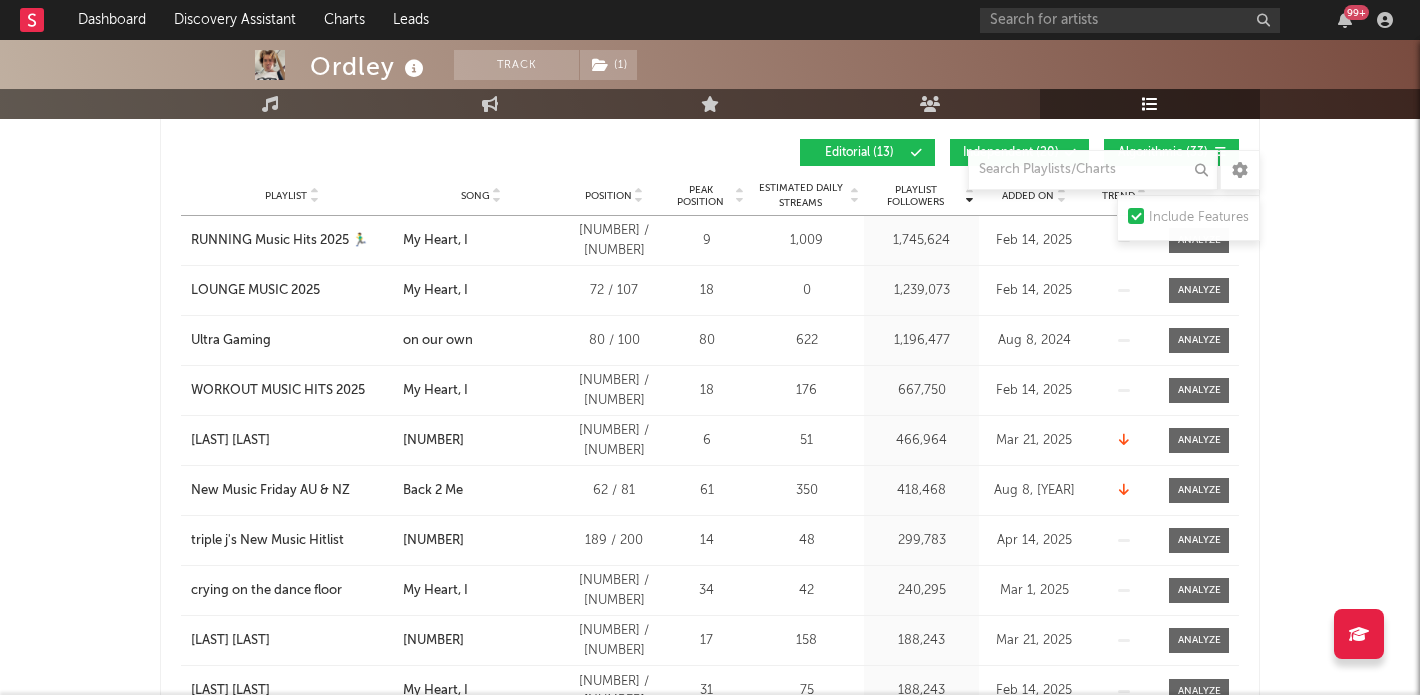 scroll, scrollTop: 336, scrollLeft: 0, axis: vertical 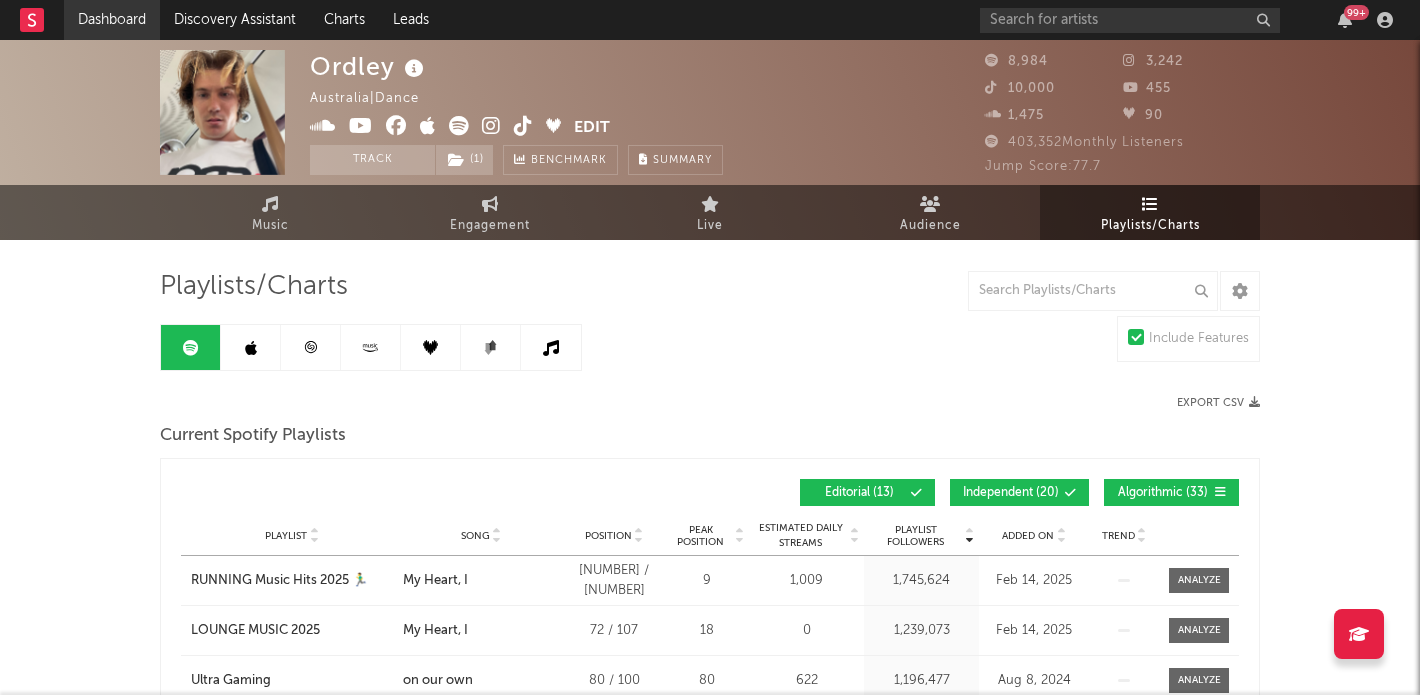 click on "Dashboard" at bounding box center [112, 20] 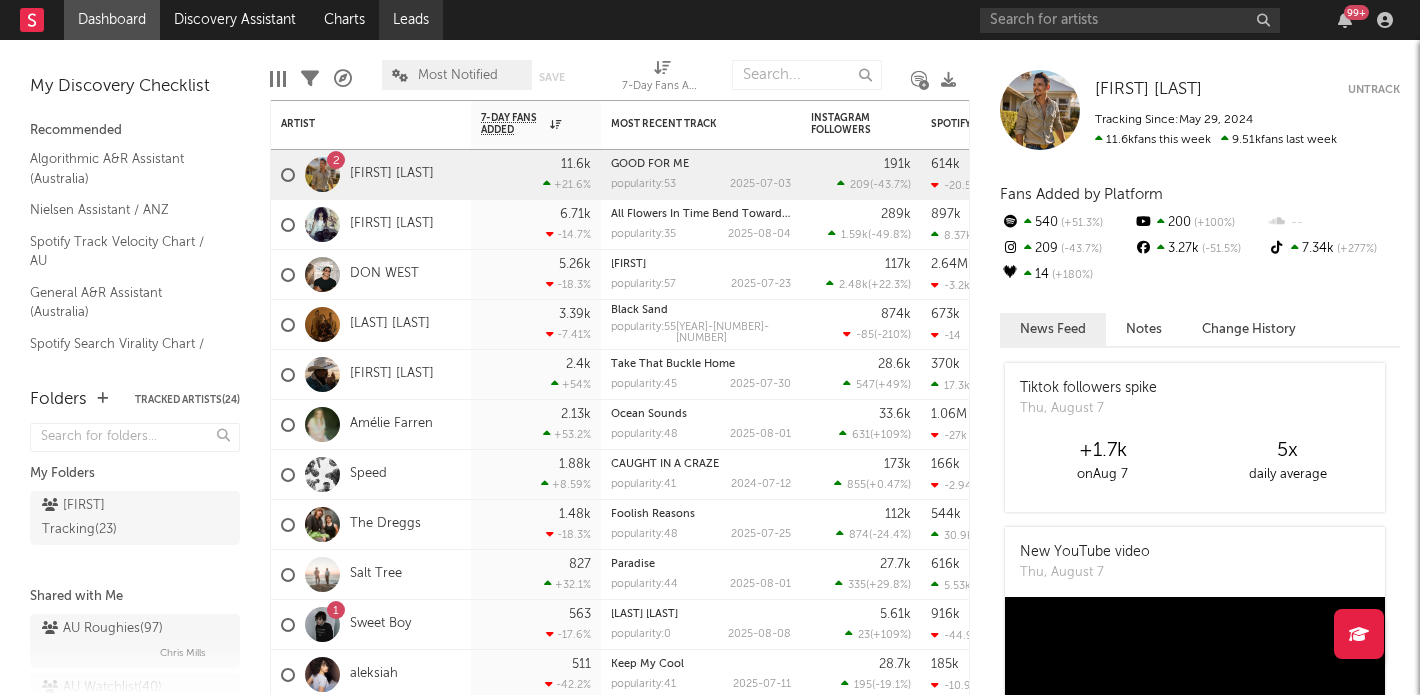 click on "Leads" at bounding box center [411, 20] 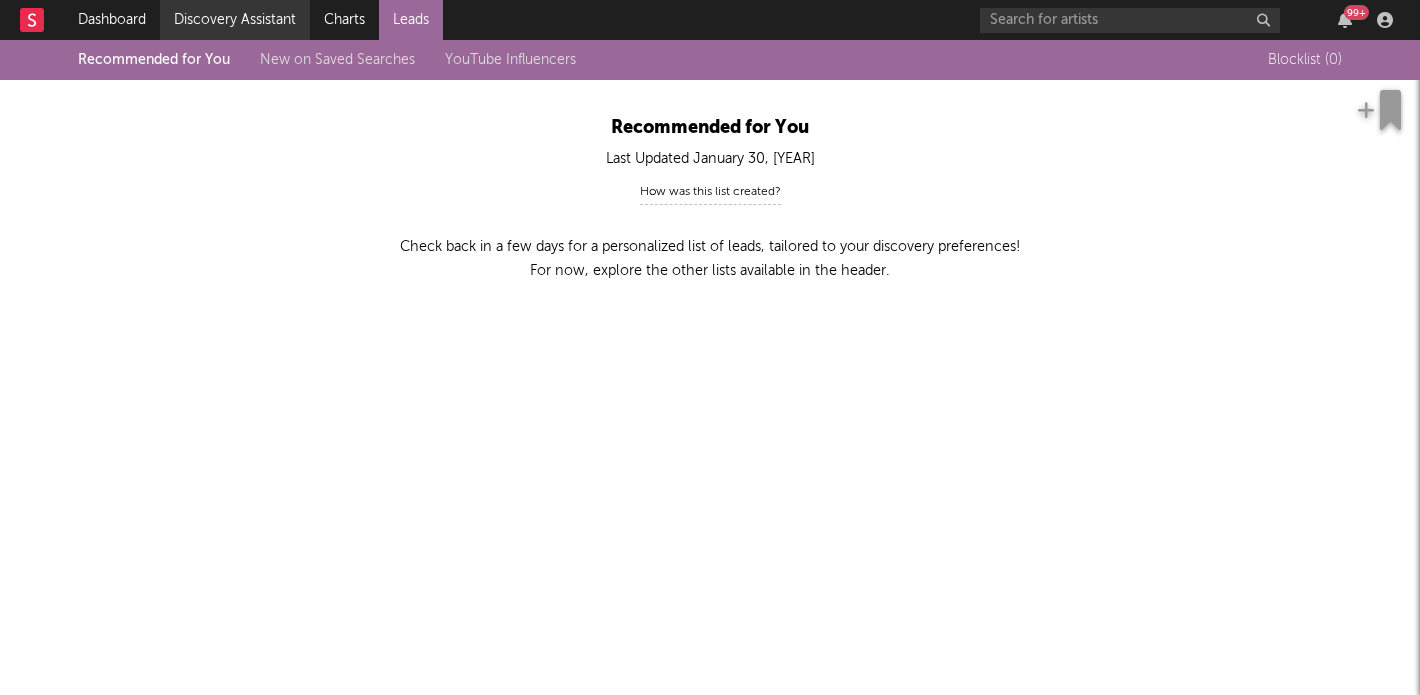 click on "Discovery Assistant" at bounding box center (235, 20) 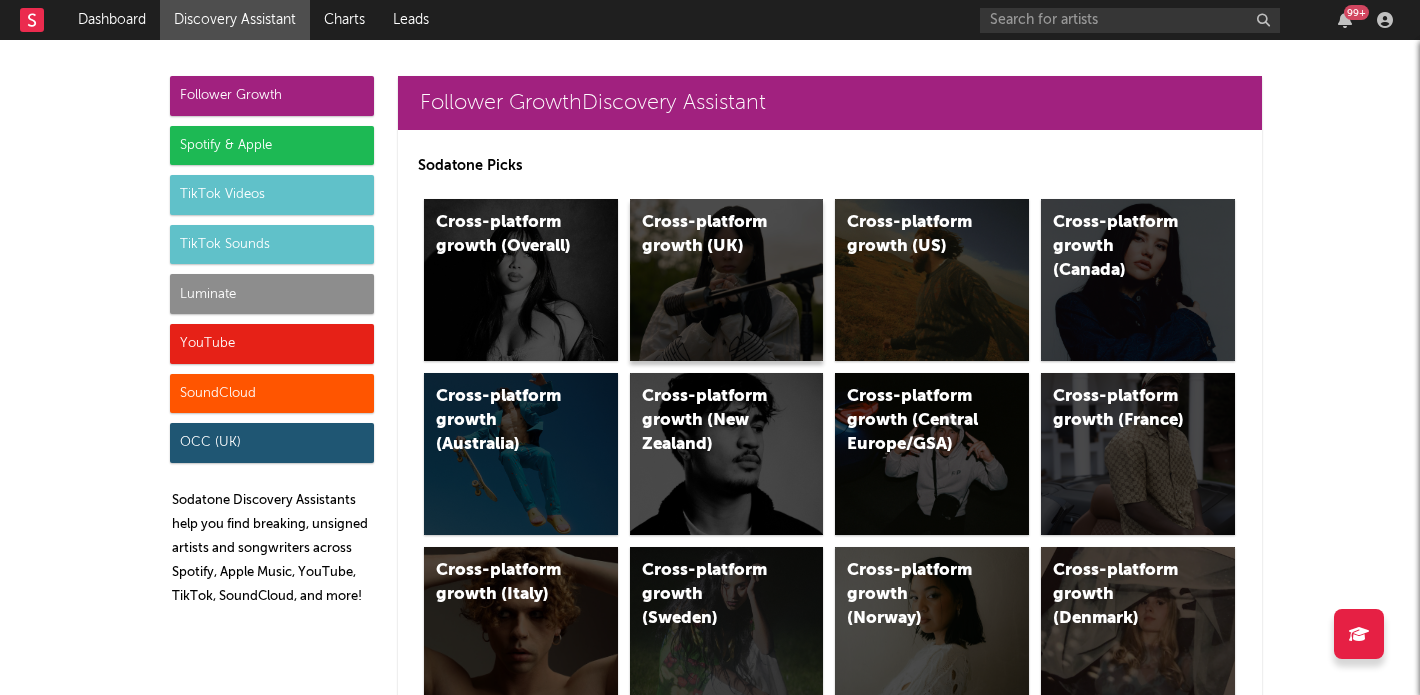 click on "Cross-platform growth (UK)" at bounding box center (727, 280) 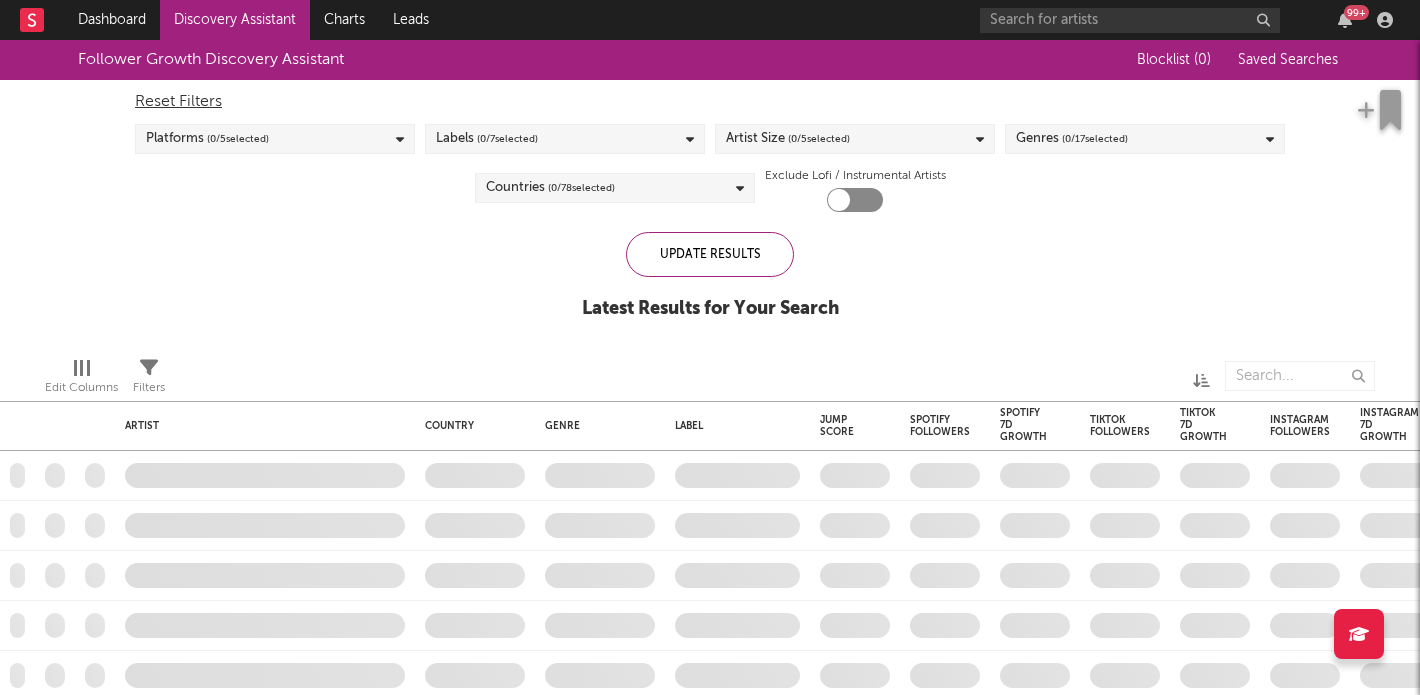 checkbox on "true" 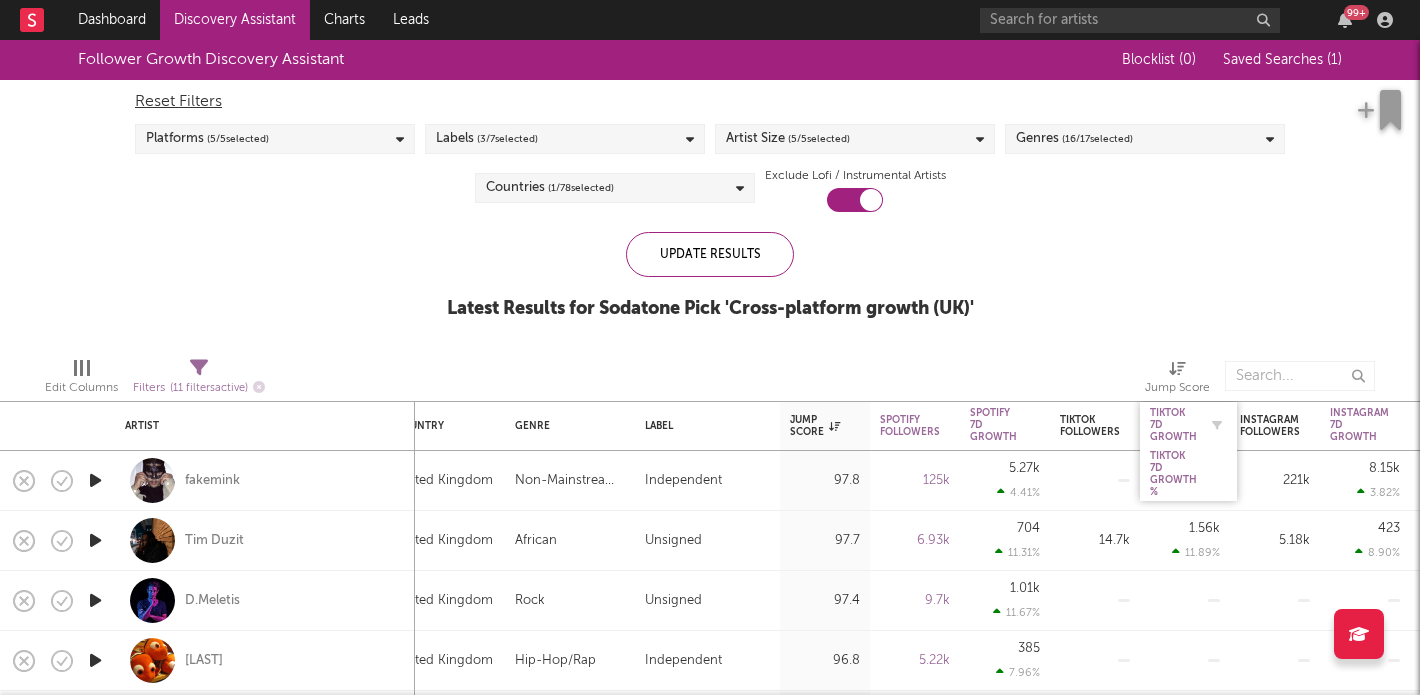click on "Tiktok 7D Growth" at bounding box center [1173, 425] 